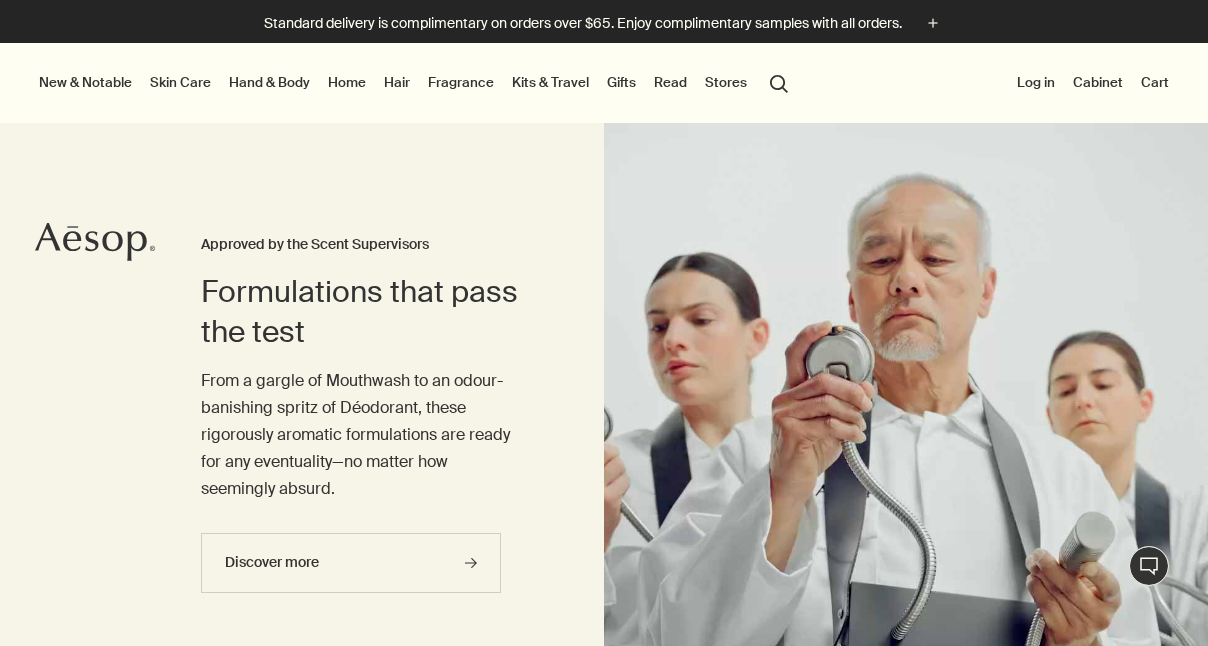 scroll, scrollTop: 0, scrollLeft: 0, axis: both 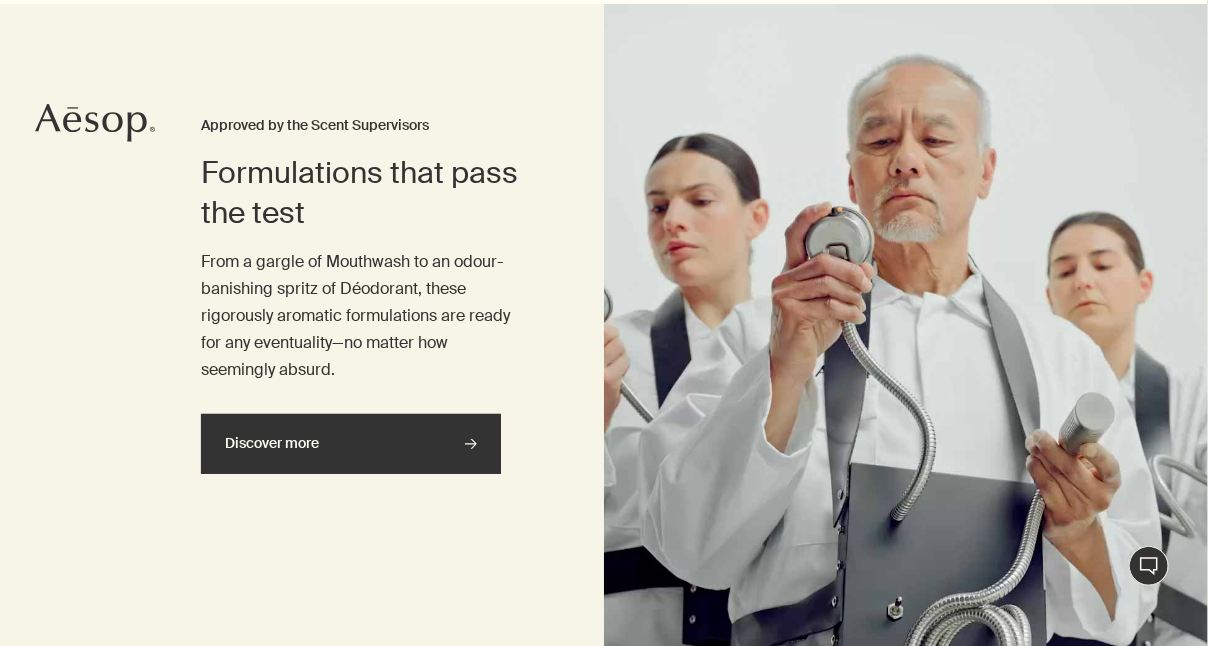 click on "Discover more   rightArrow" at bounding box center (351, 444) 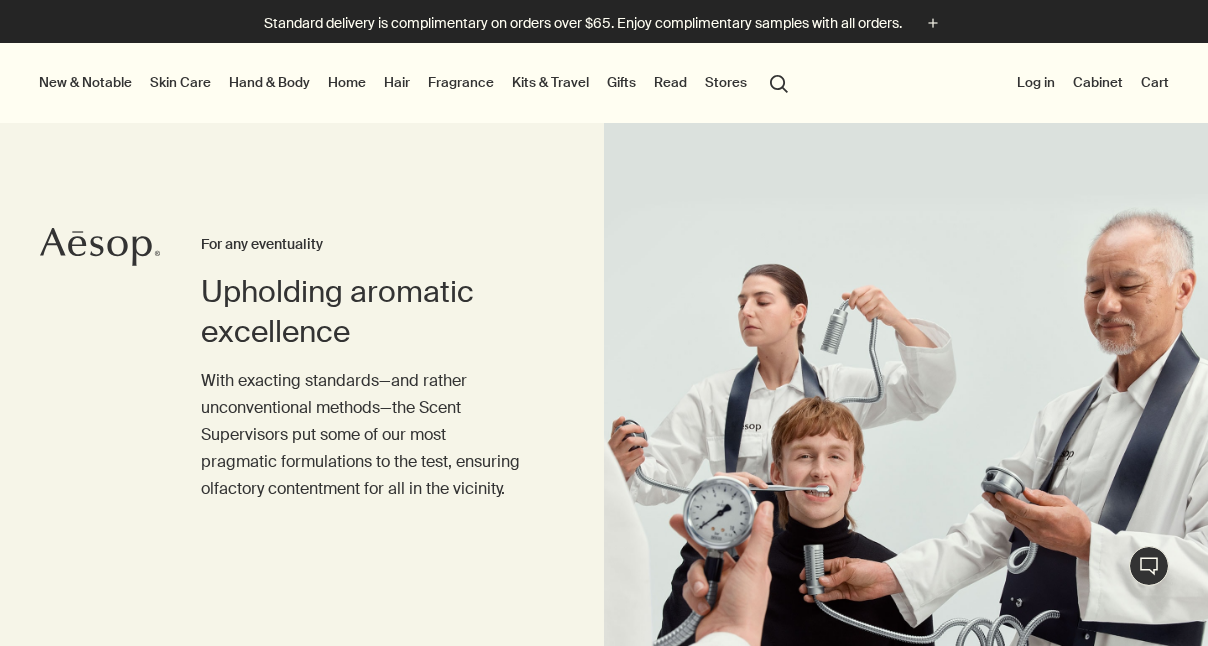 scroll, scrollTop: 0, scrollLeft: 0, axis: both 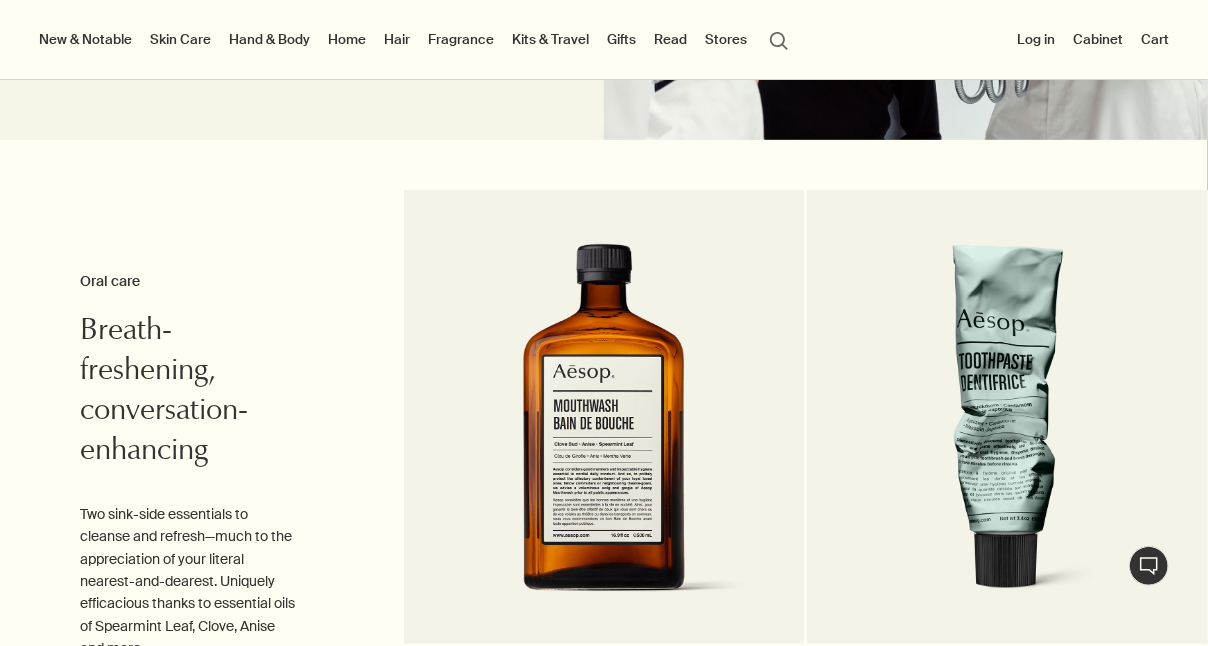 click on "New & Notable" at bounding box center (85, 39) 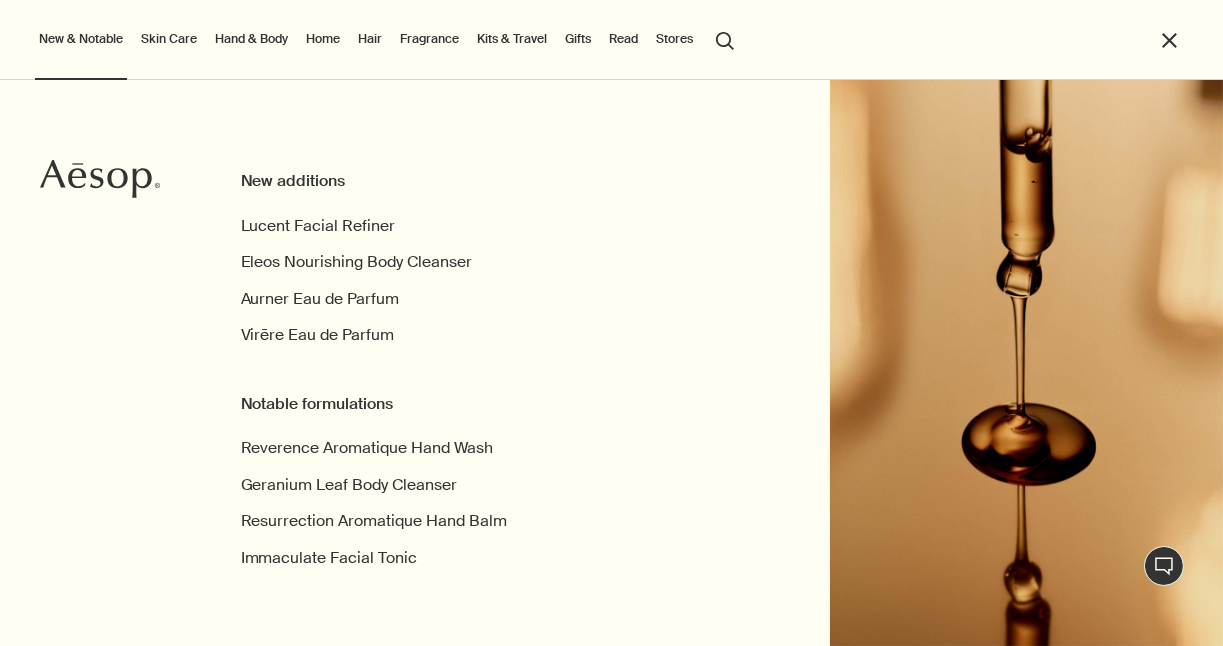 click on "Skin Care" at bounding box center [169, 39] 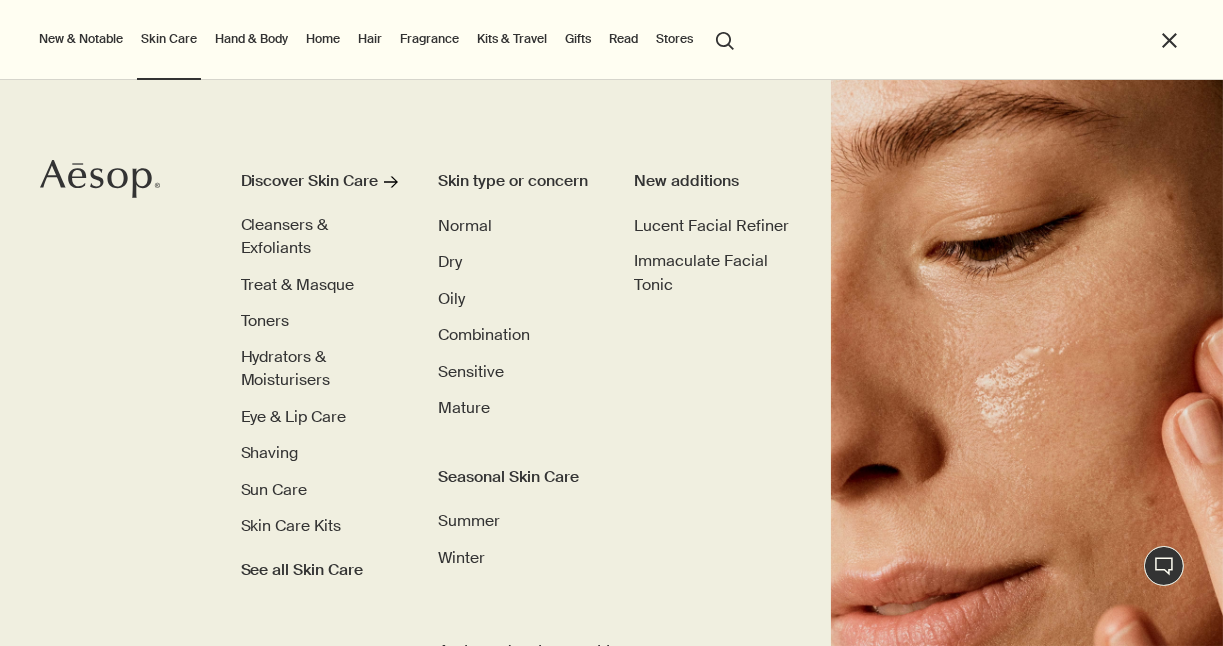 click on "Kits & Travel" at bounding box center (512, 39) 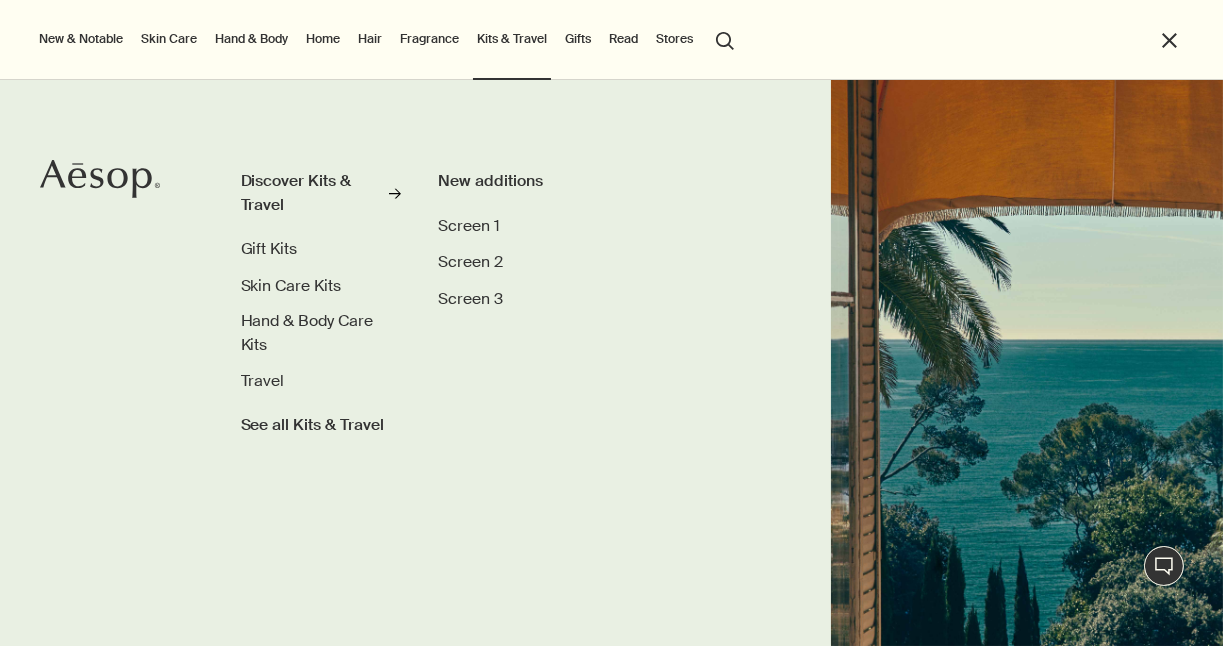 click on "Skin Care" at bounding box center [169, 39] 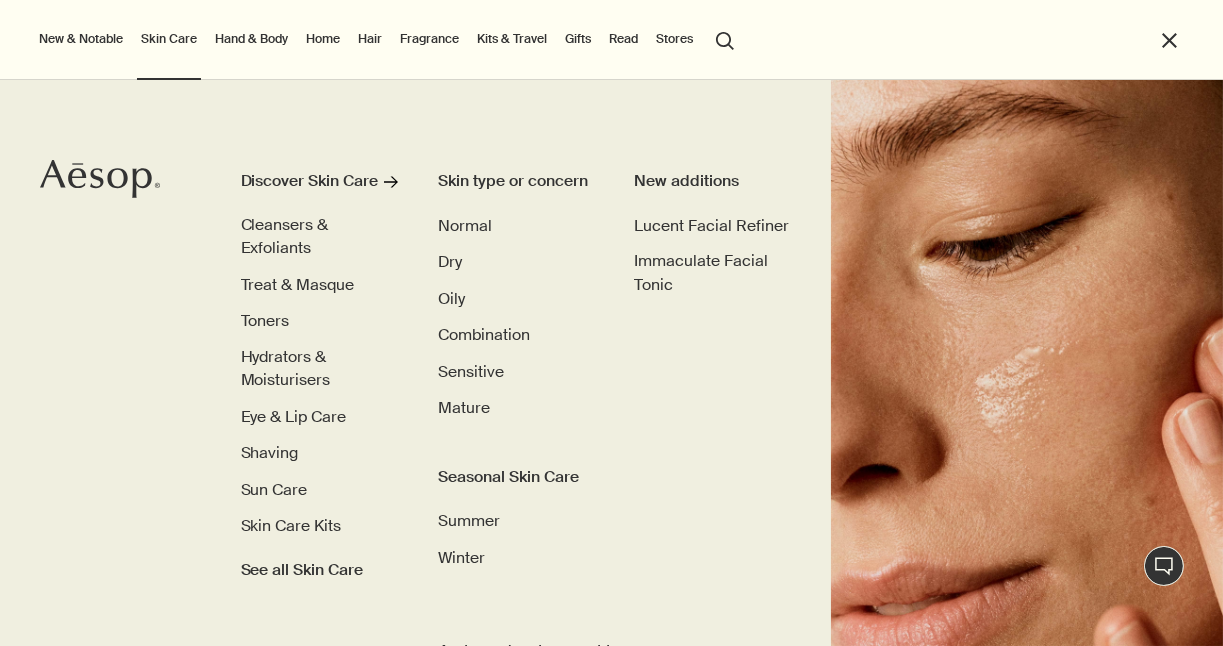 click on "search Search" at bounding box center (725, 39) 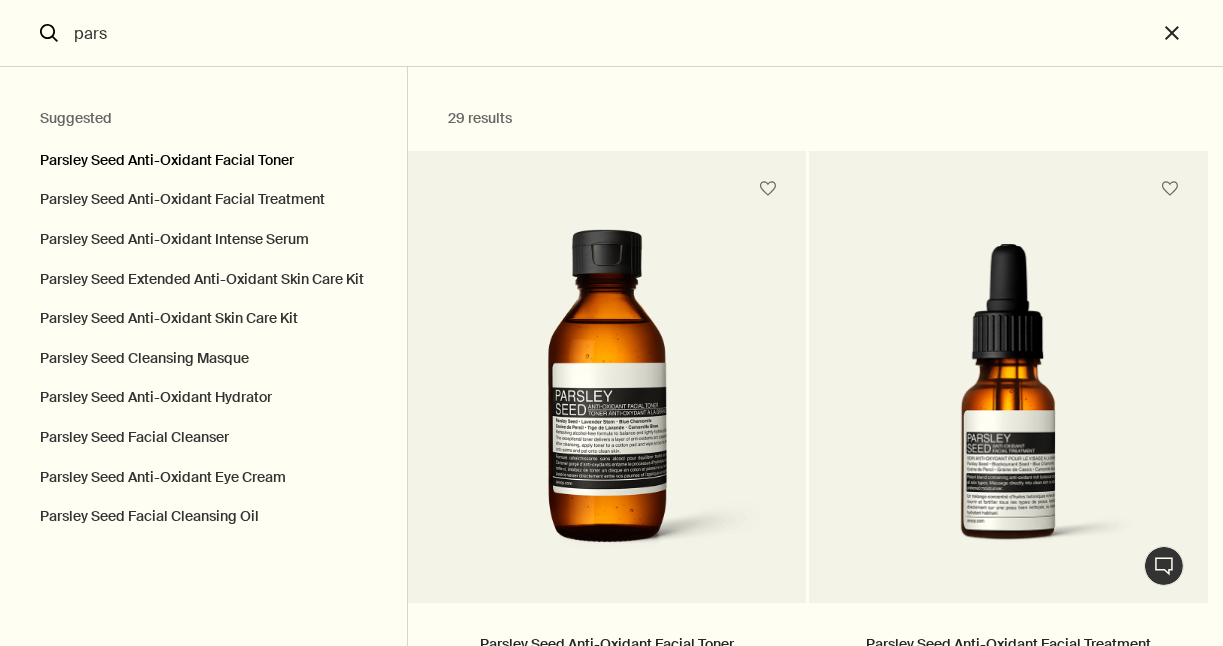 type on "pars" 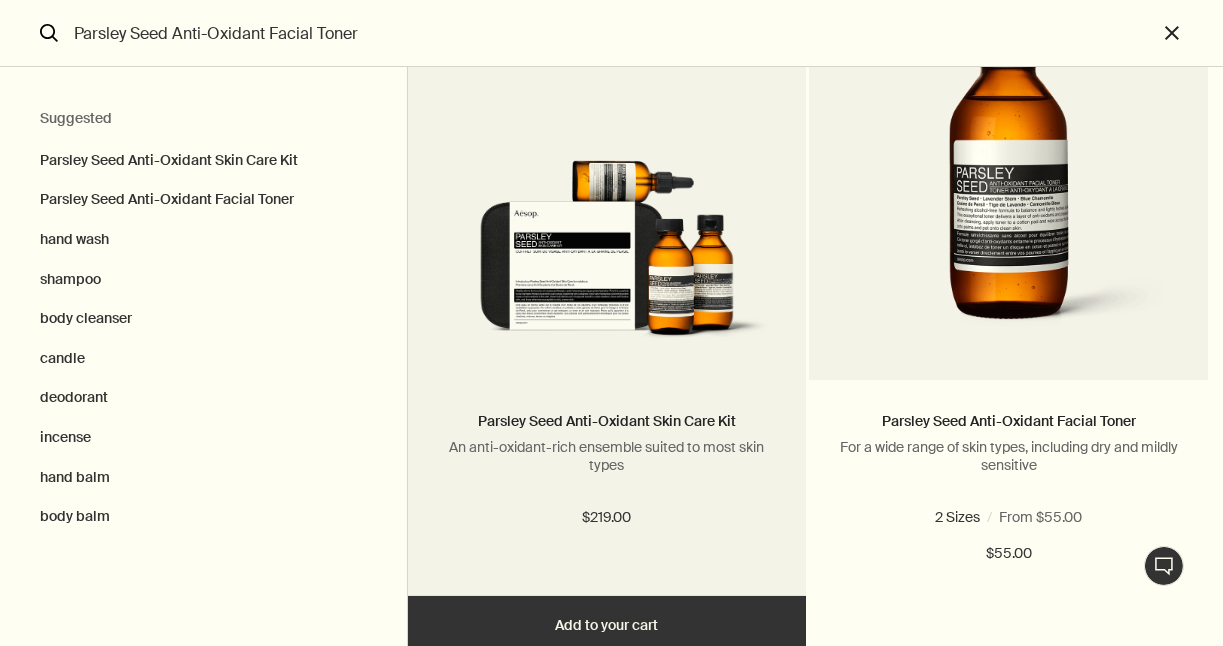 scroll, scrollTop: 273, scrollLeft: 0, axis: vertical 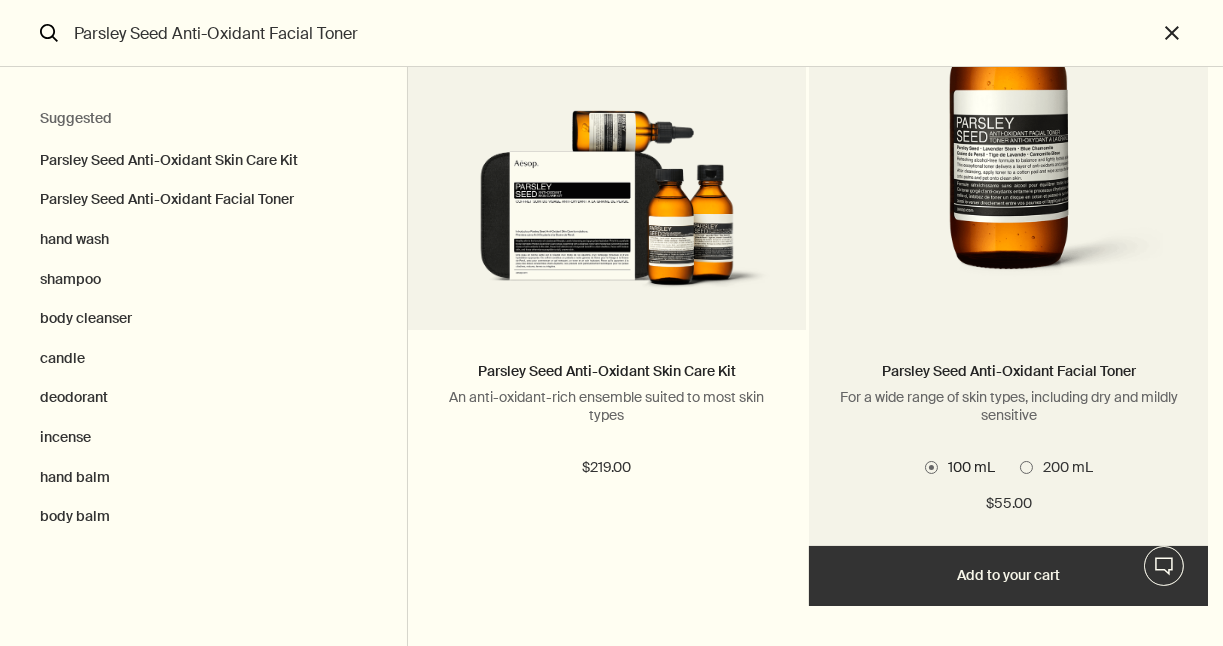 click at bounding box center [1008, 131] 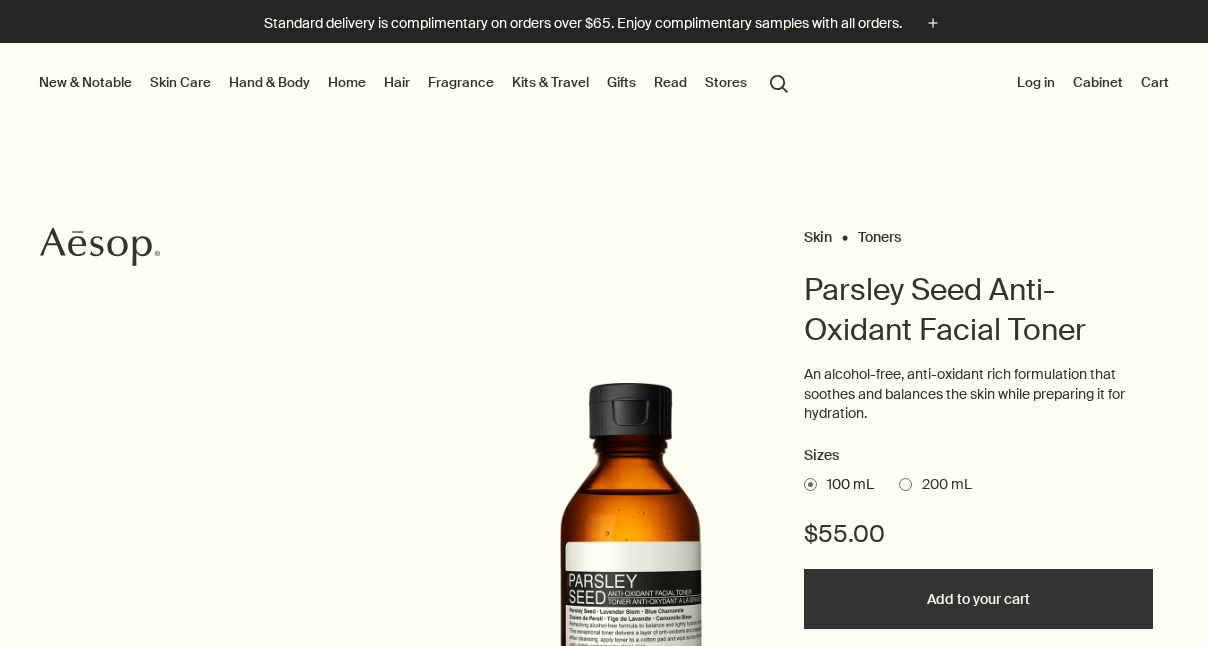 scroll, scrollTop: 0, scrollLeft: 0, axis: both 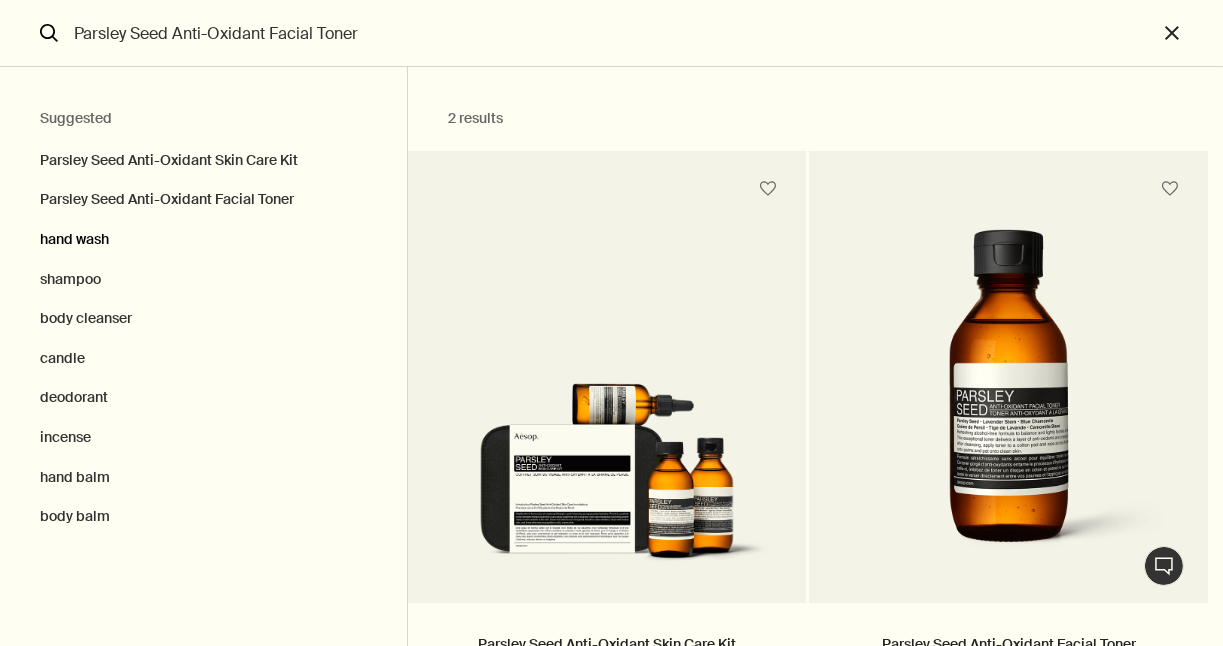 click on "hand wash" at bounding box center (203, 156) 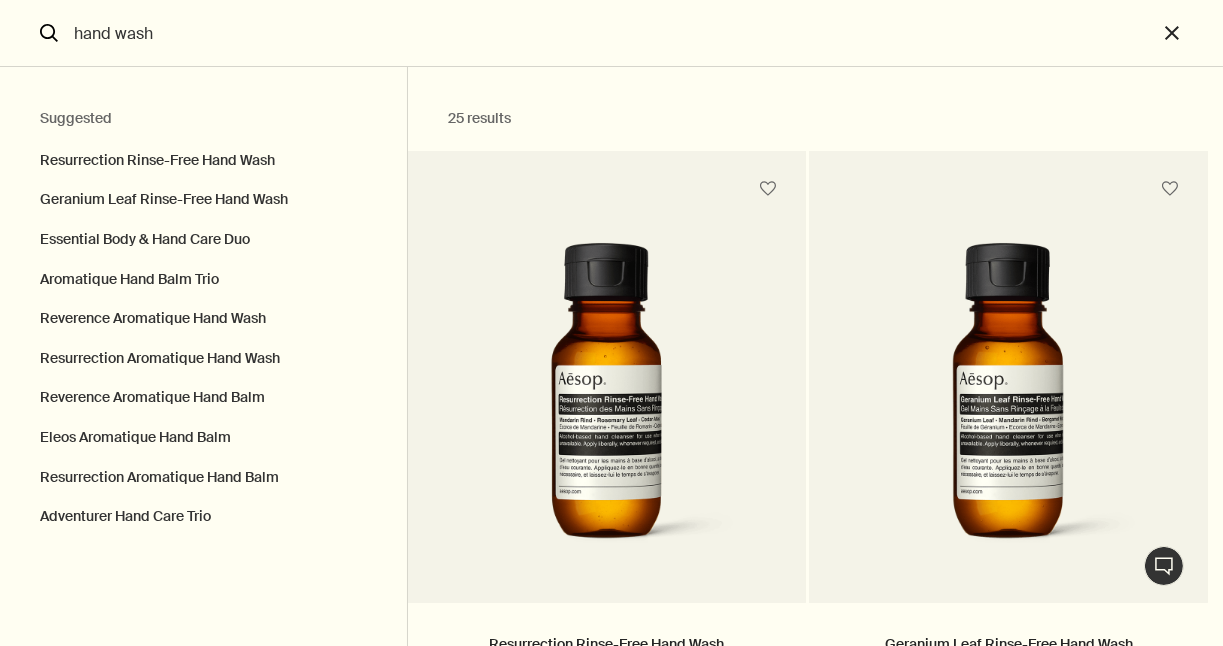 click on "hand wash" at bounding box center [611, 33] 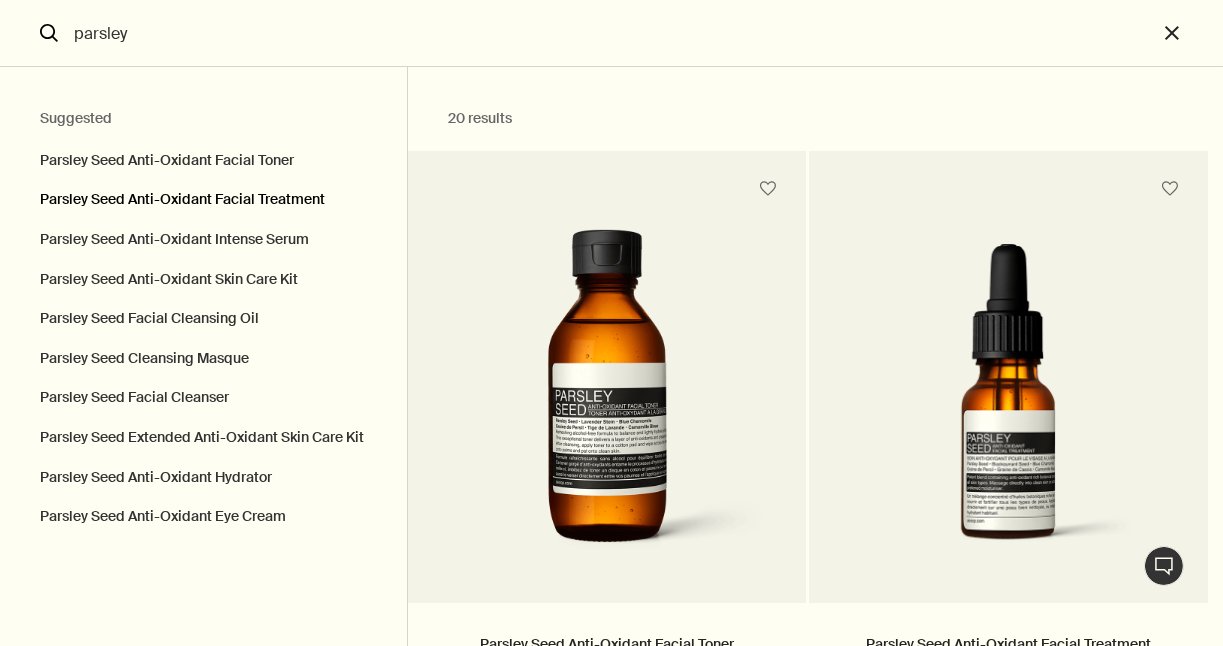 type on "parsley" 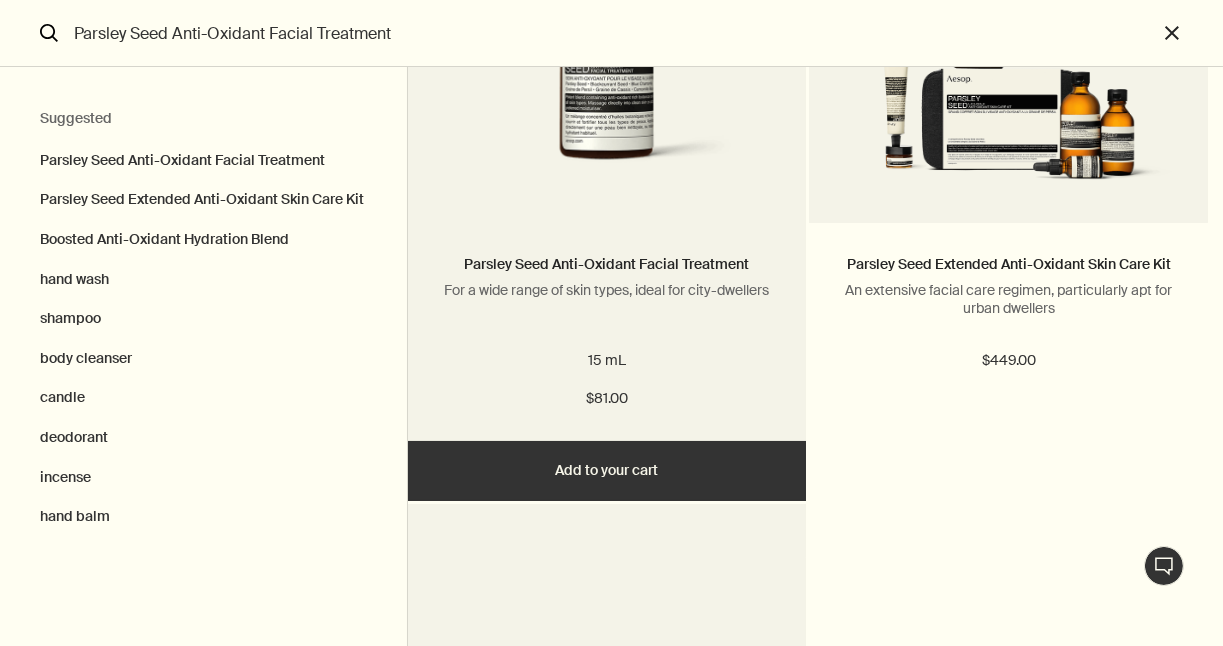 scroll, scrollTop: 283, scrollLeft: 0, axis: vertical 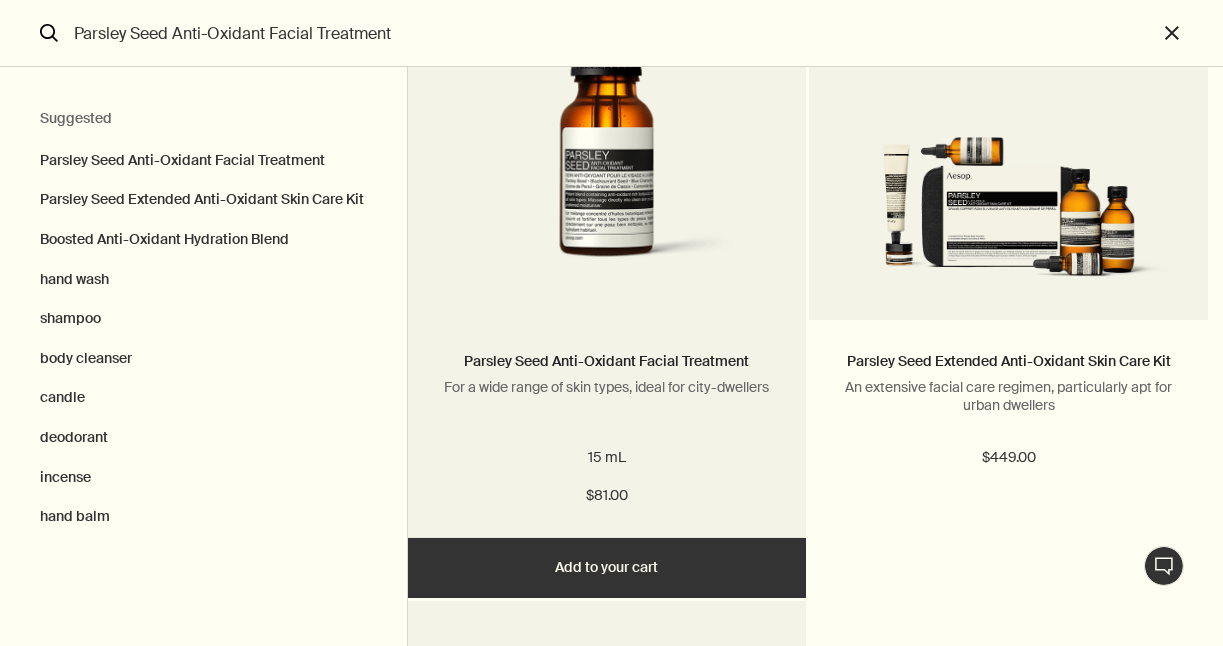 click at bounding box center [607, 125] 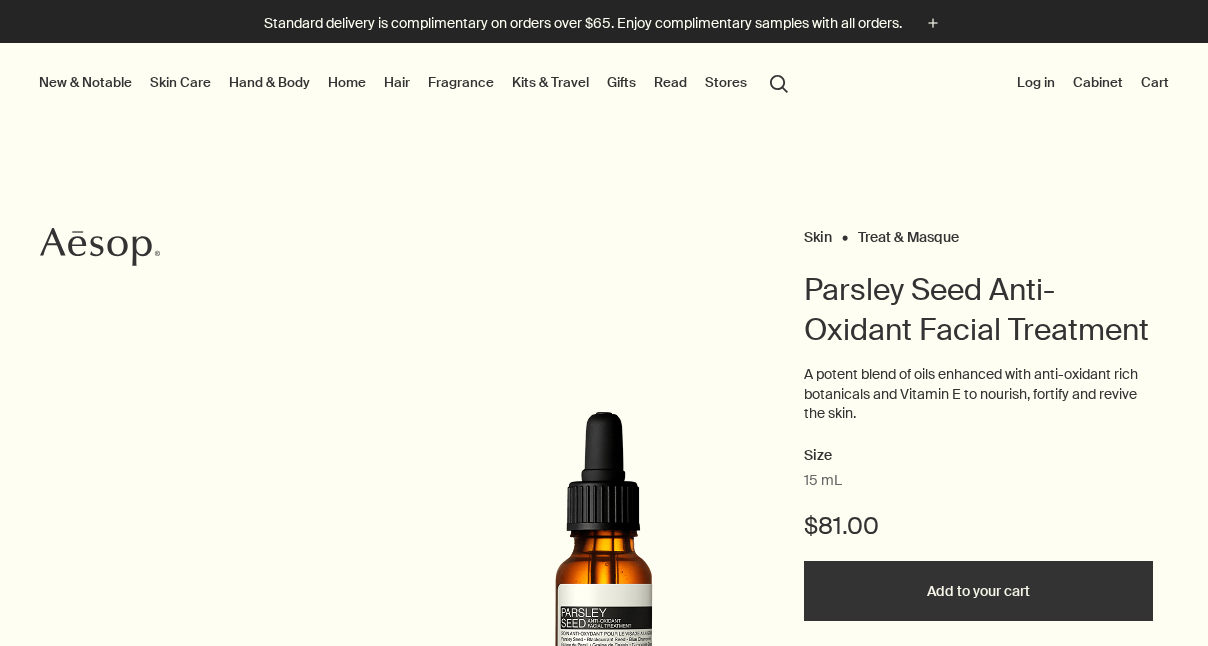 scroll, scrollTop: 469, scrollLeft: 0, axis: vertical 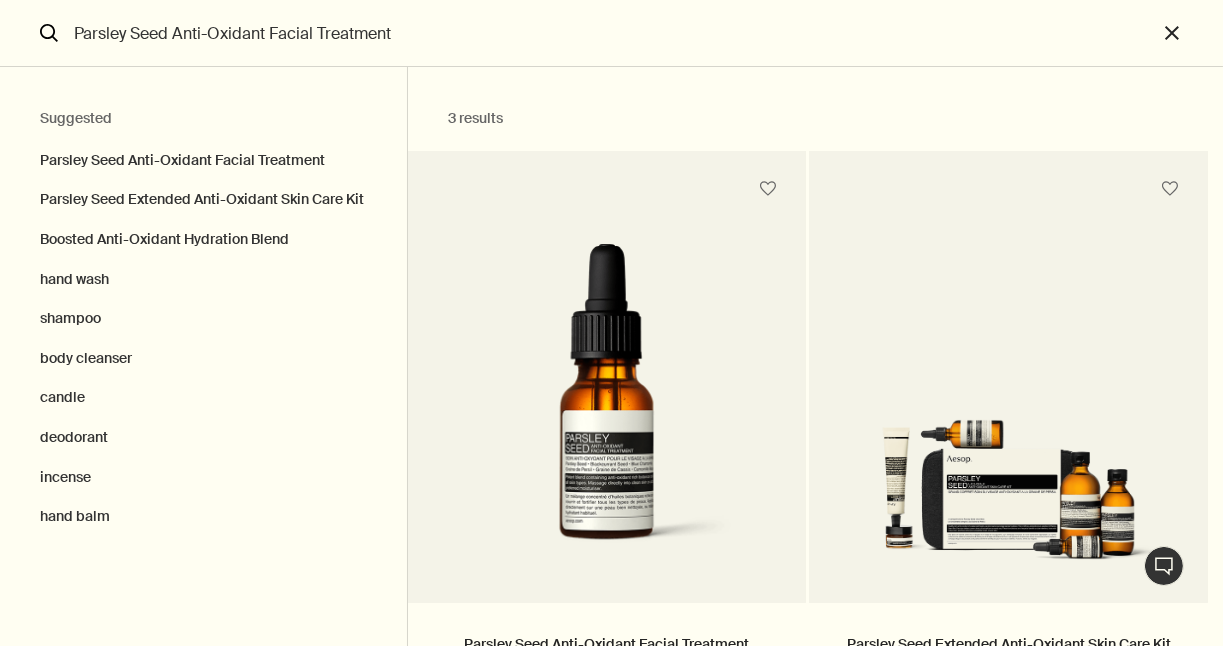 click on "Parsley Seed Anti-Oxidant Facial Treatment" at bounding box center [611, 33] 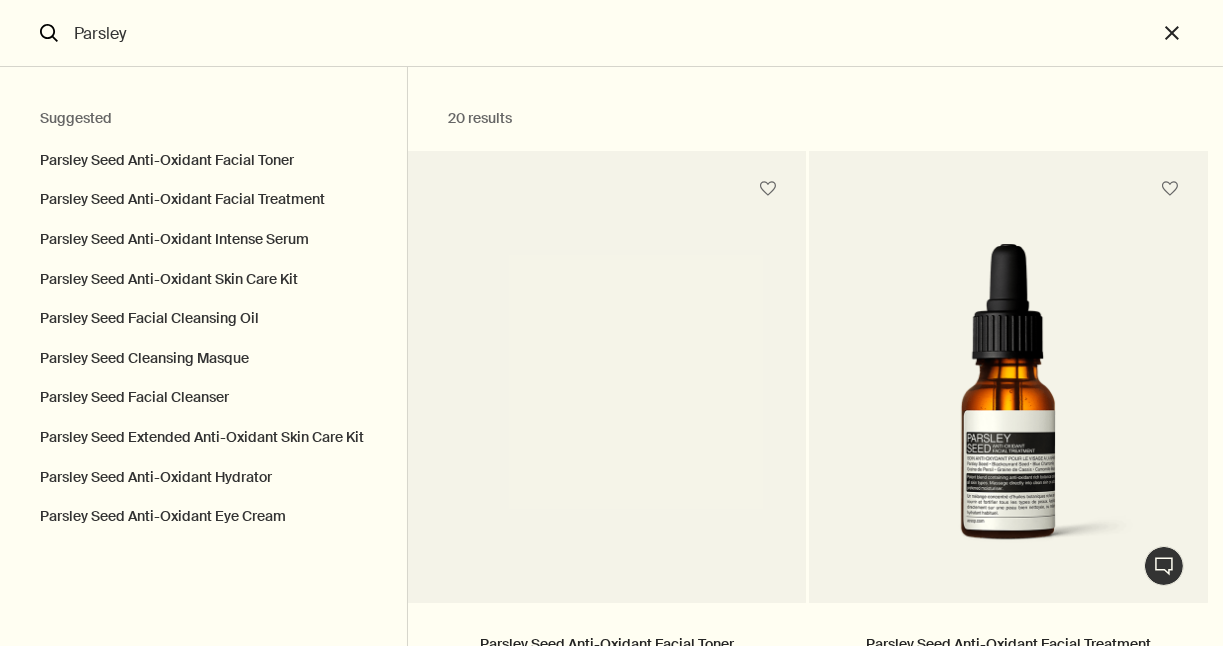 type on "Parsley" 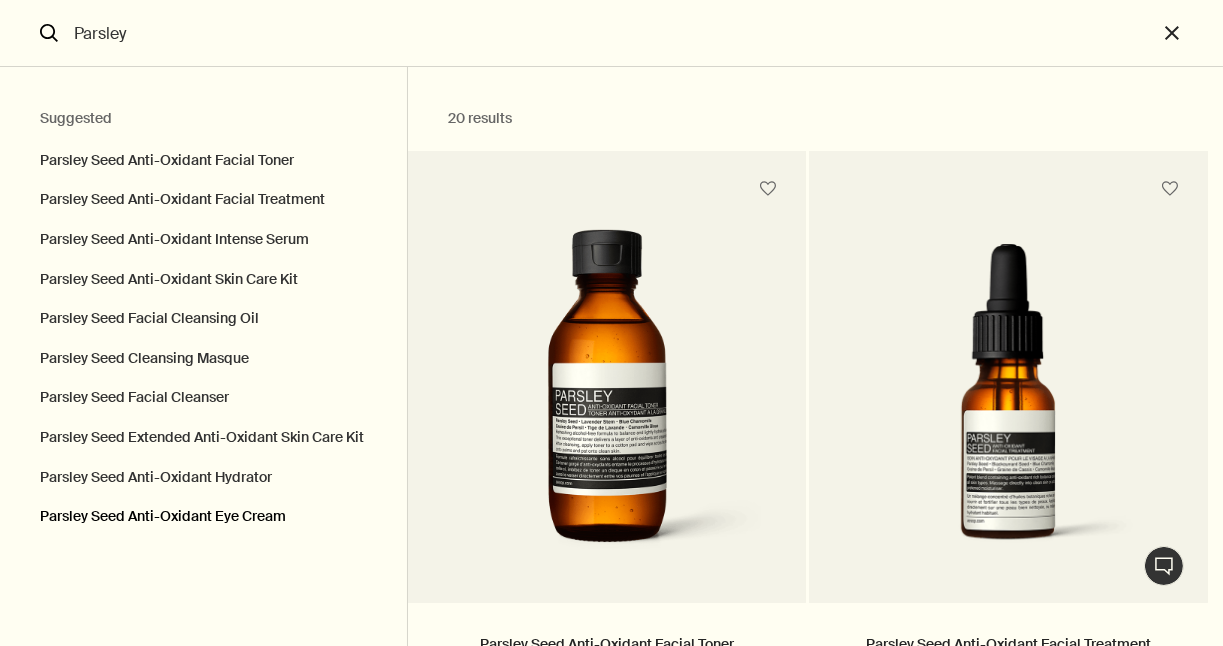 click on "Parsley Seed Anti-Oxidant Eye Cream" at bounding box center (203, 156) 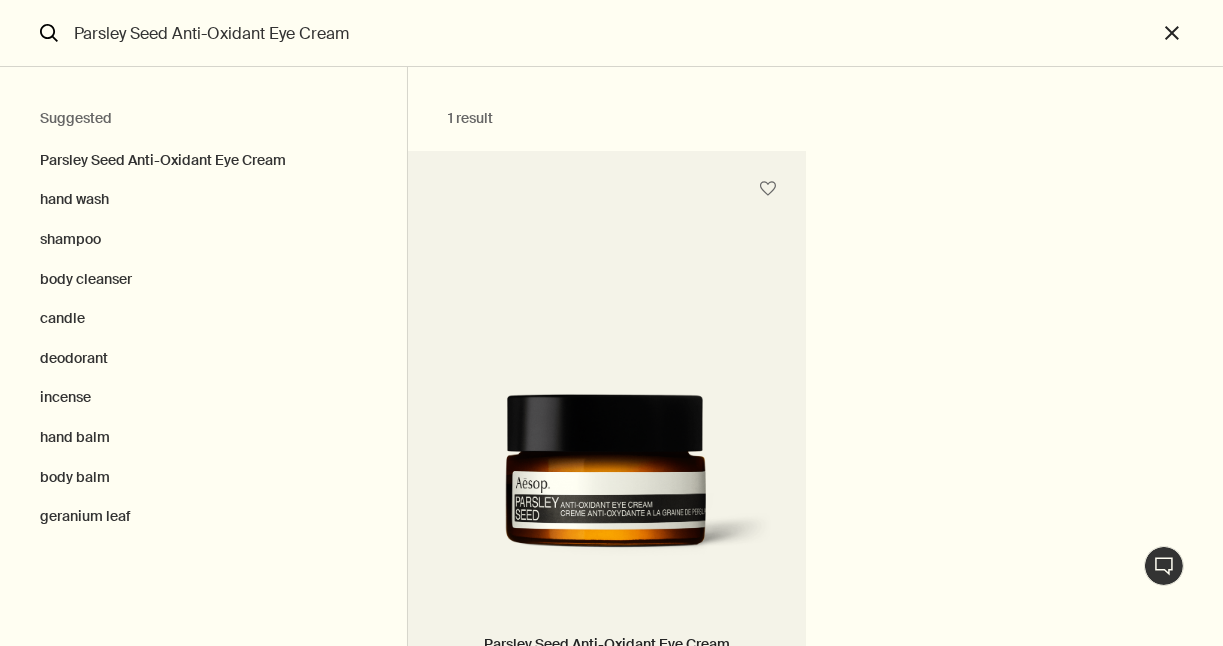 click at bounding box center (607, 484) 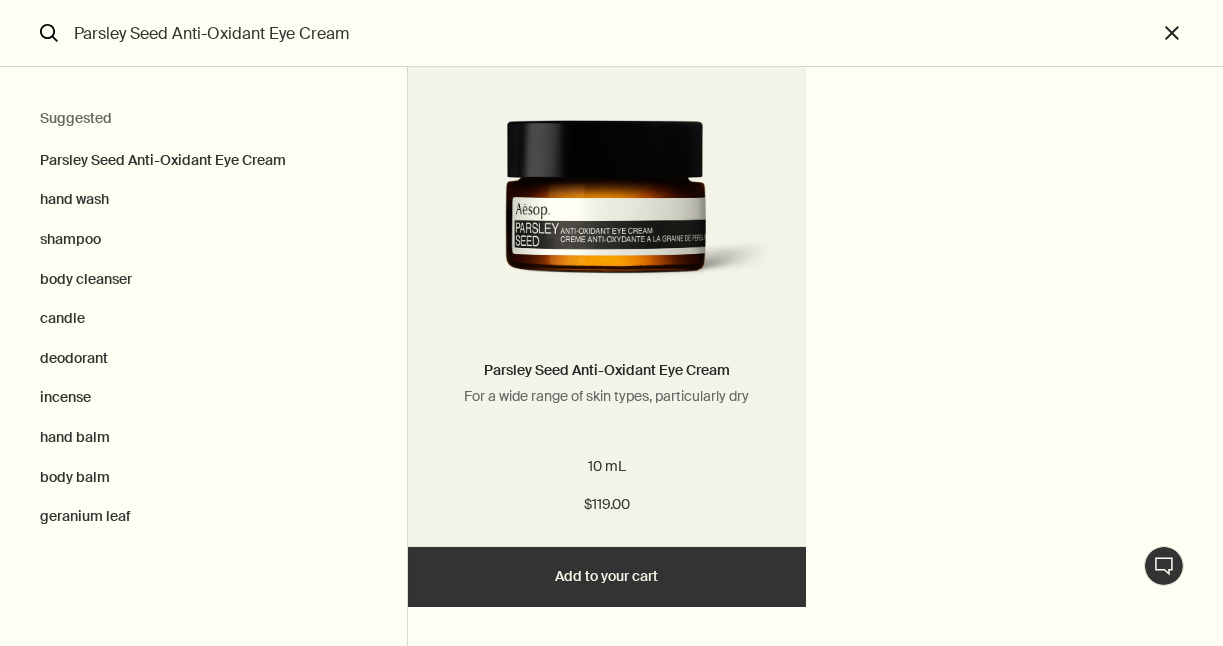 scroll, scrollTop: 198, scrollLeft: 0, axis: vertical 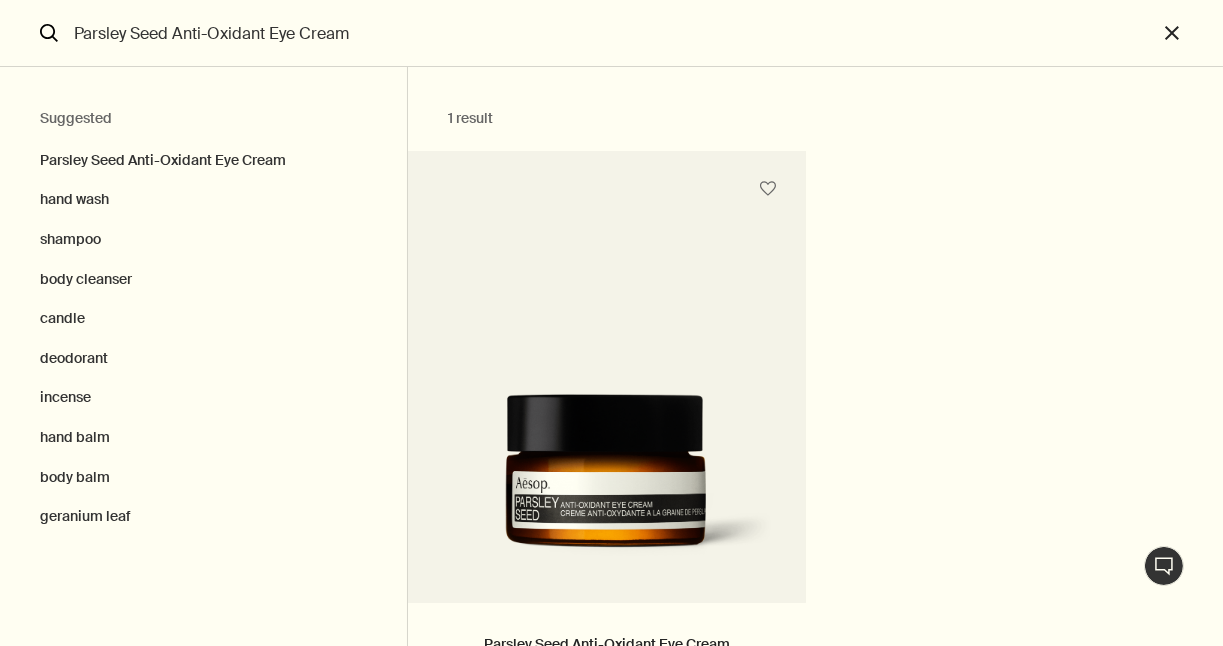 click on "Parsley Seed Anti-Oxidant Eye Cream" at bounding box center (611, 33) 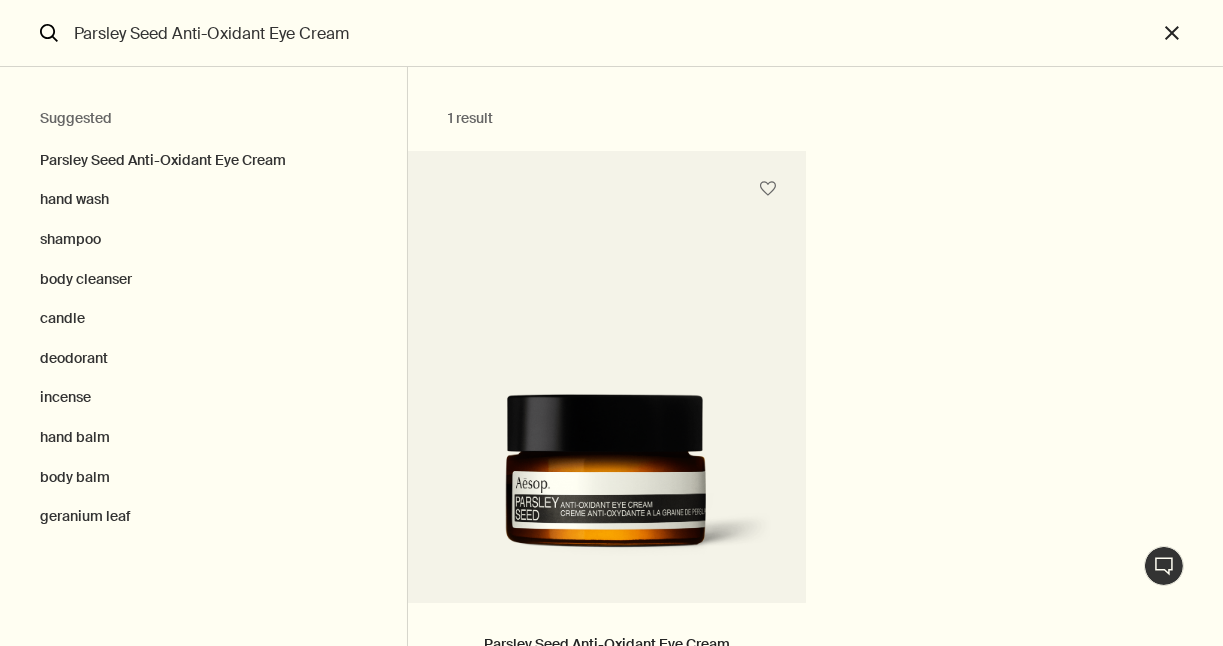 drag, startPoint x: 396, startPoint y: 34, endPoint x: 127, endPoint y: 34, distance: 269 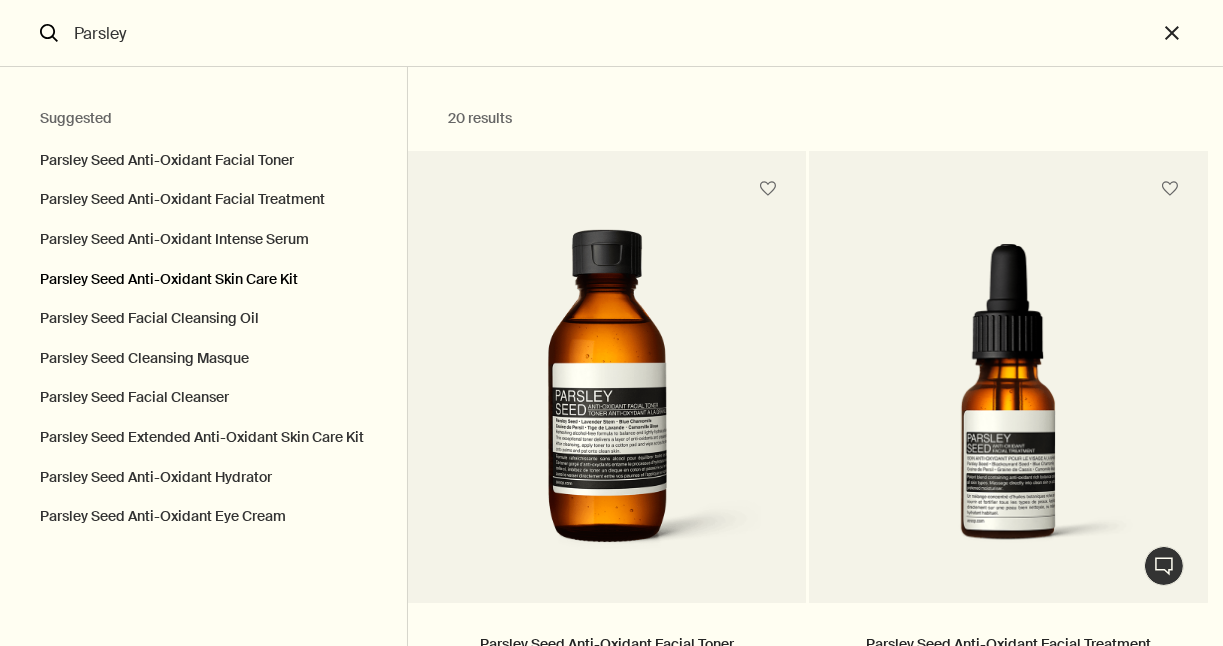 type on "Parsley" 